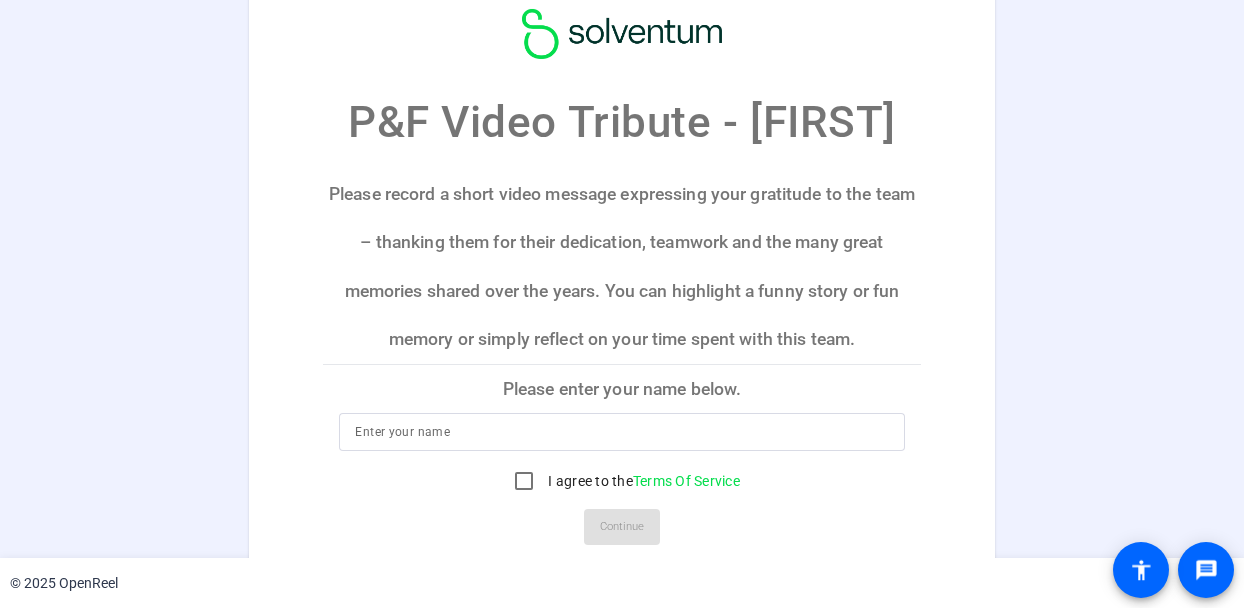 scroll, scrollTop: 0, scrollLeft: 0, axis: both 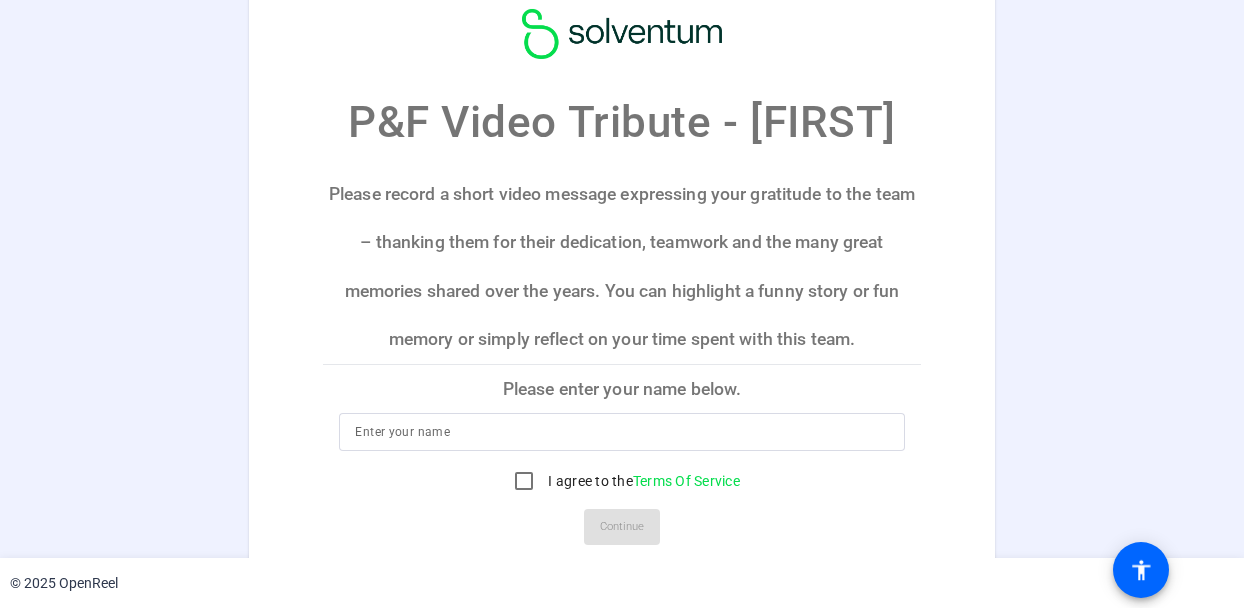 click on "Please enter your name below." 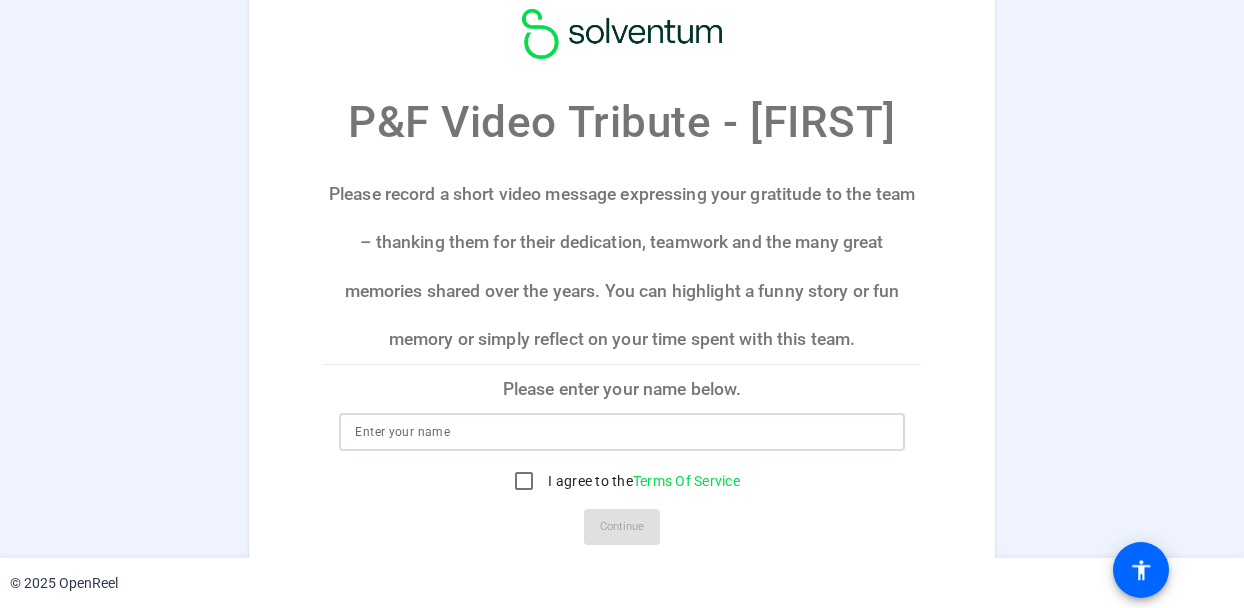 click at bounding box center (621, 432) 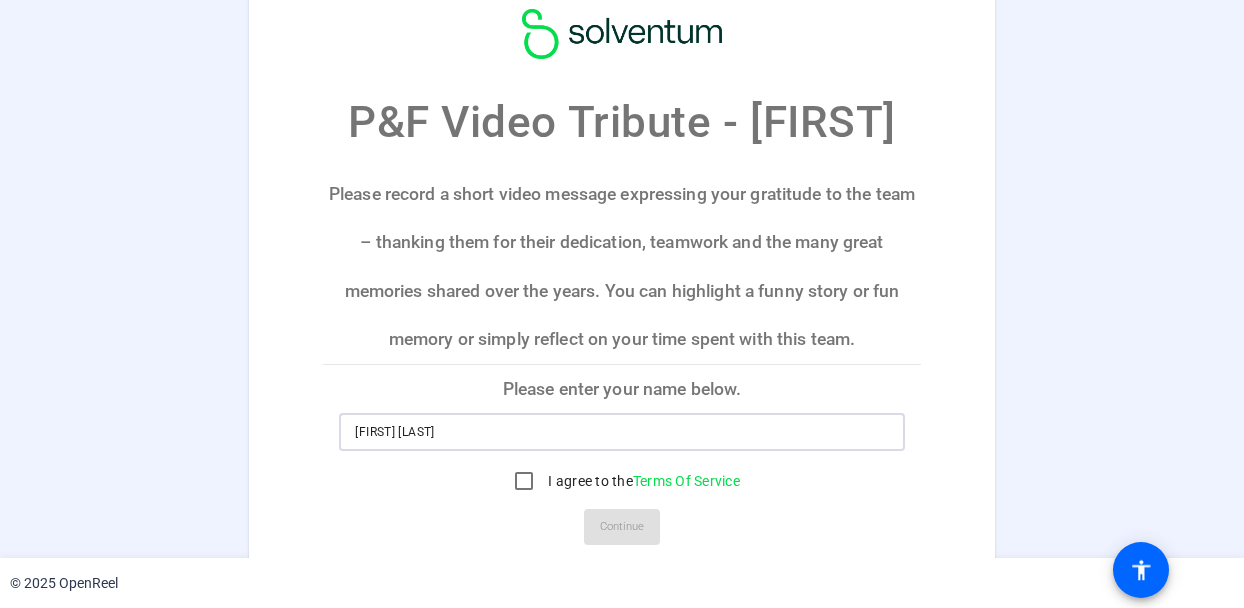 type on "[FIRST] [LAST]" 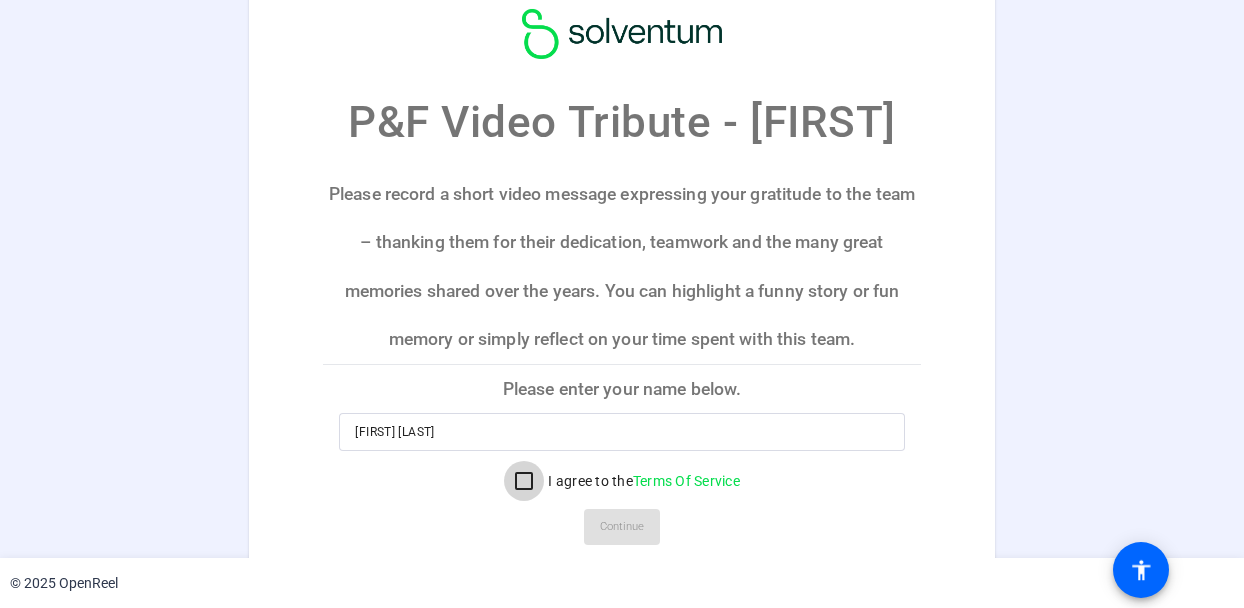 click on "I agree to the  Terms Of Service" at bounding box center [524, 481] 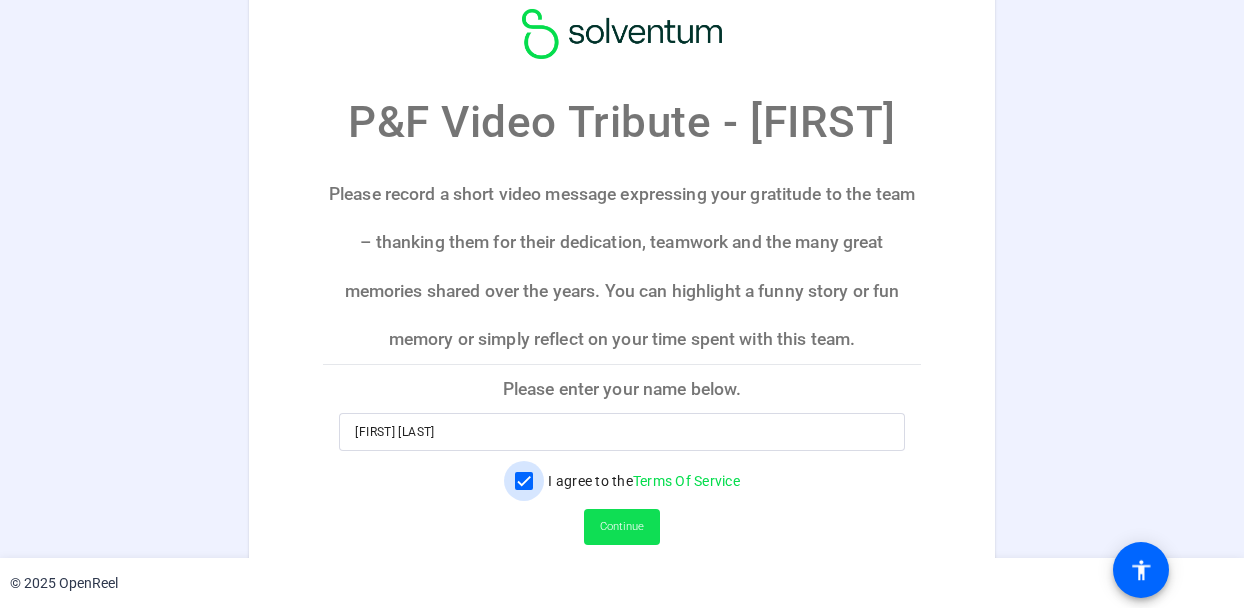 scroll, scrollTop: 22, scrollLeft: 0, axis: vertical 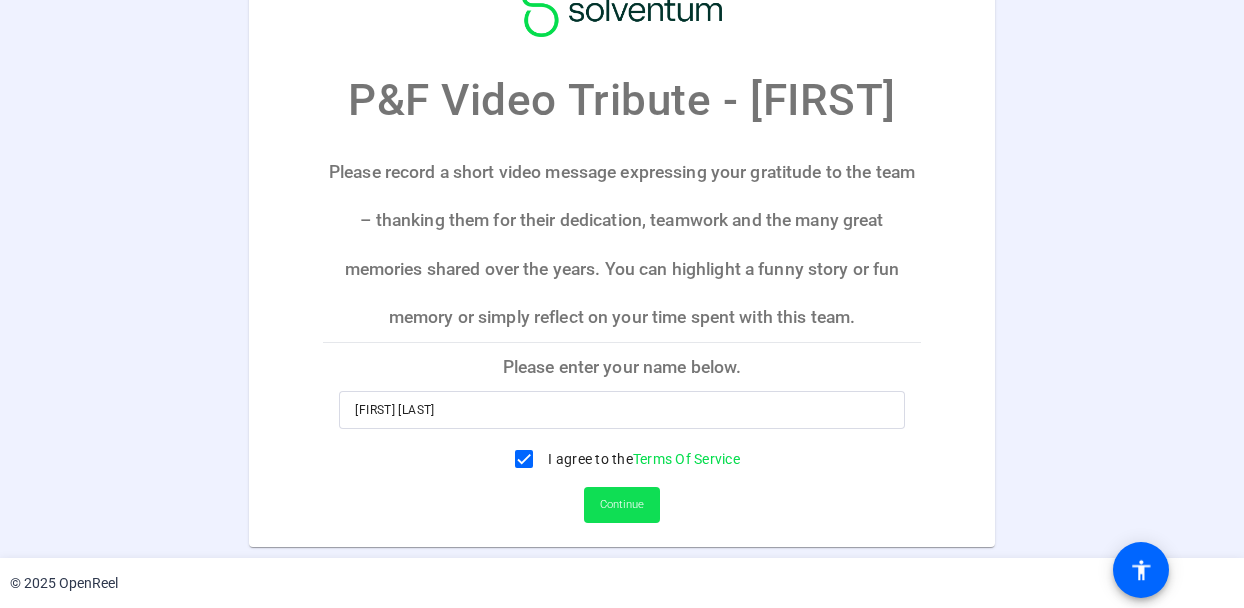 click on "Continue" 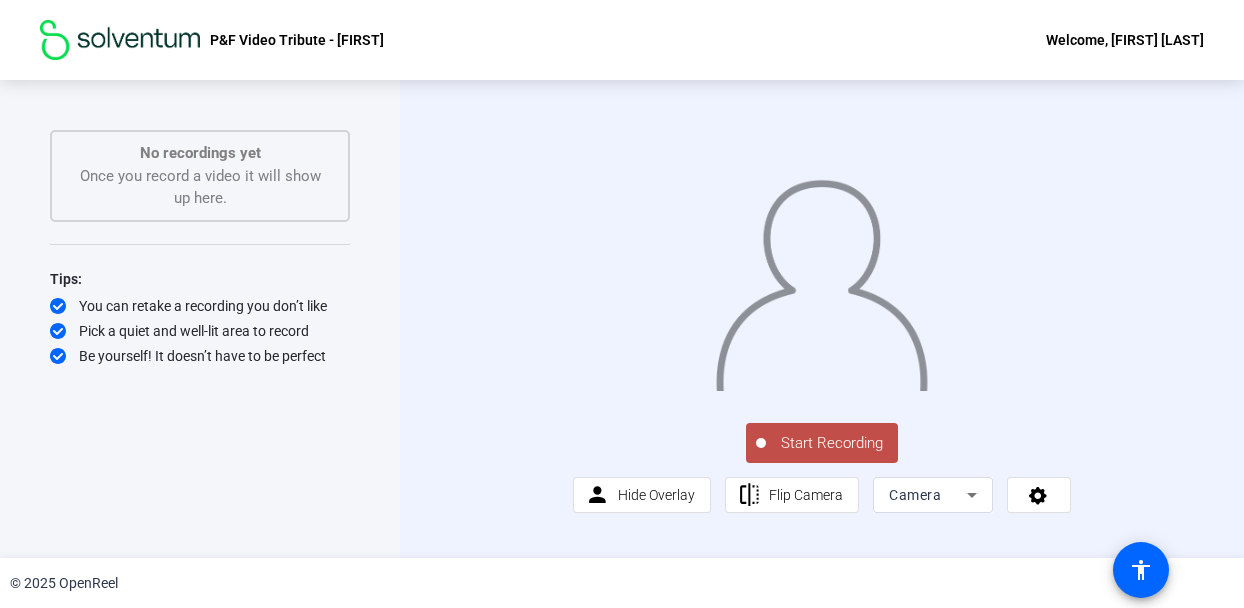 scroll, scrollTop: 36, scrollLeft: 0, axis: vertical 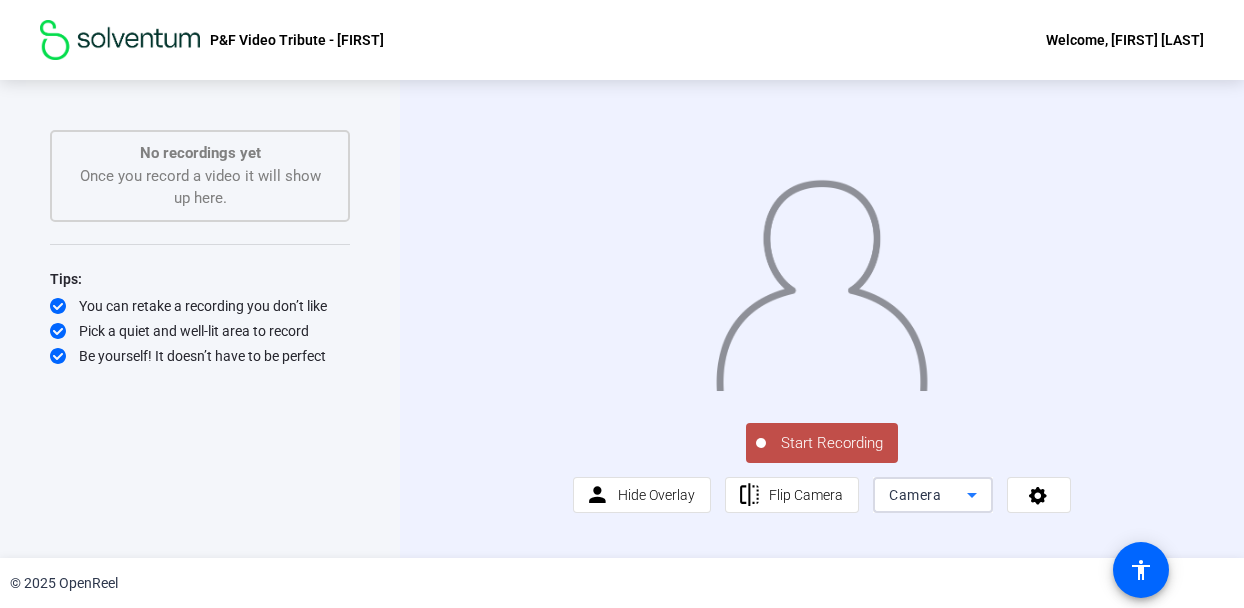 click 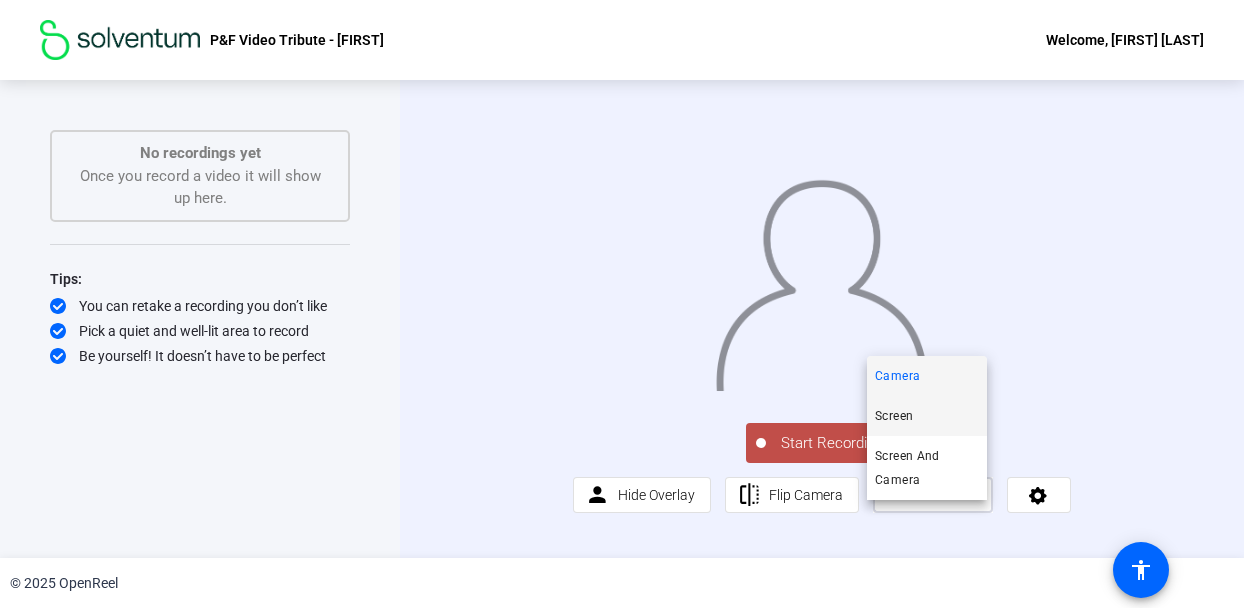 click on "Screen" at bounding box center [894, 416] 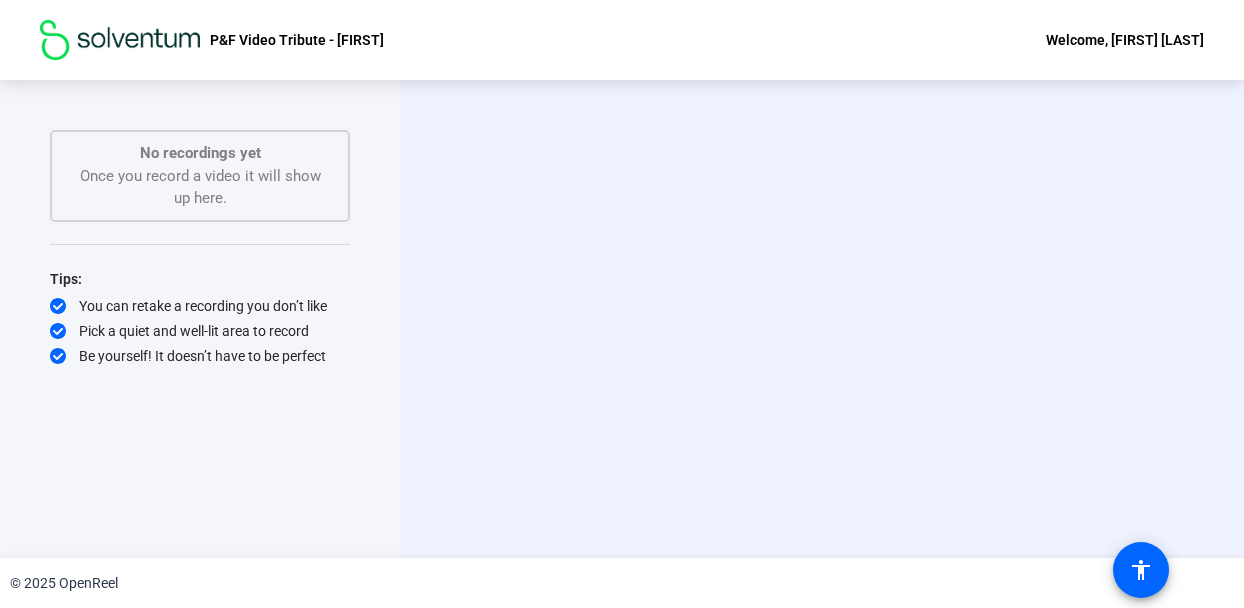 scroll, scrollTop: 0, scrollLeft: 0, axis: both 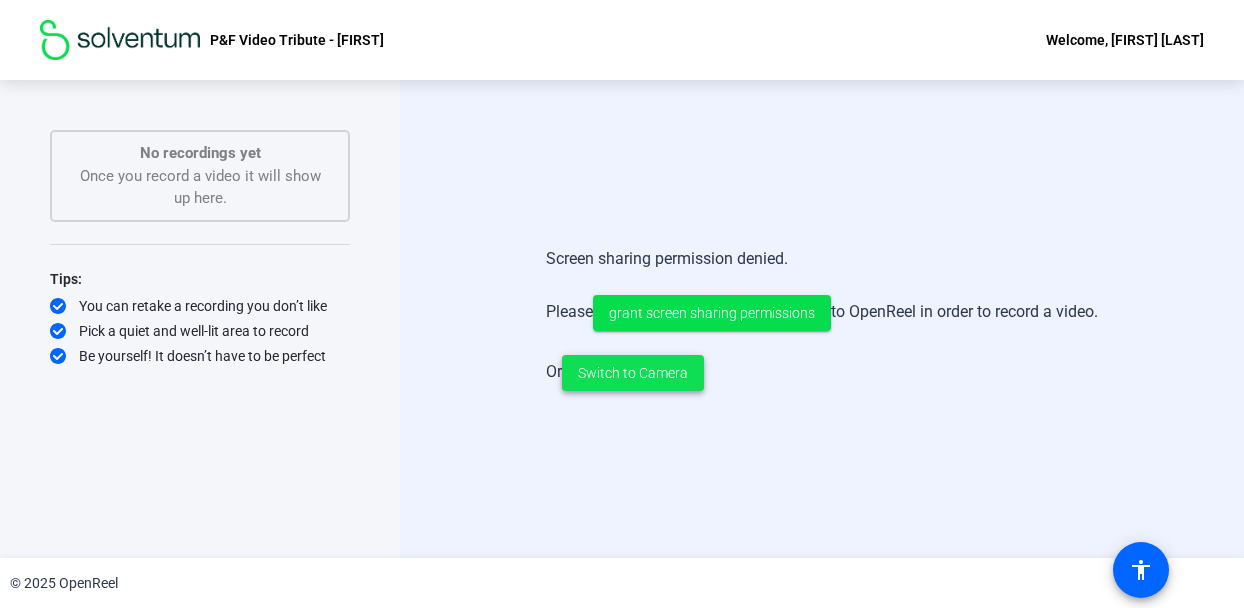 click on "Switch to Camera" 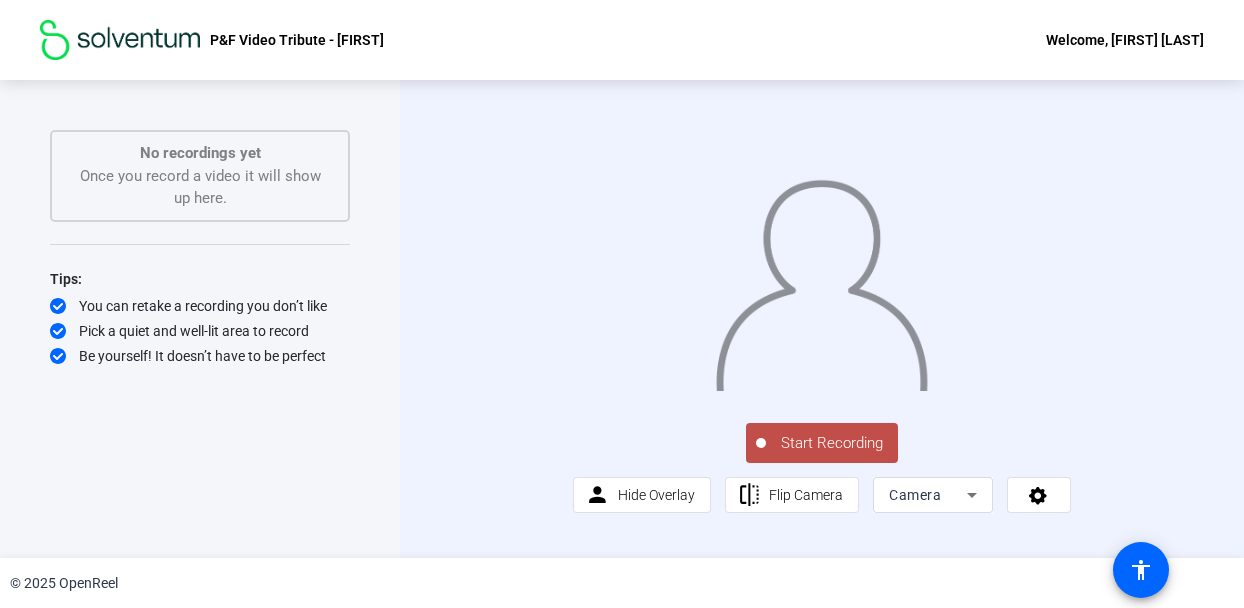 scroll, scrollTop: 36, scrollLeft: 0, axis: vertical 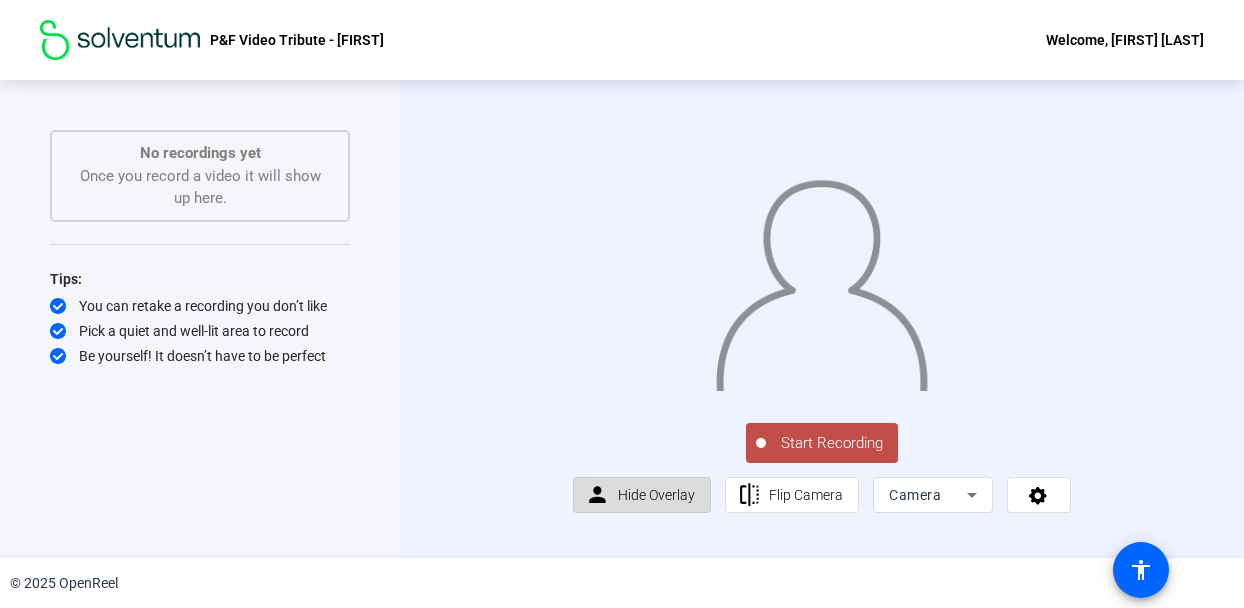 click on "Hide Overlay" 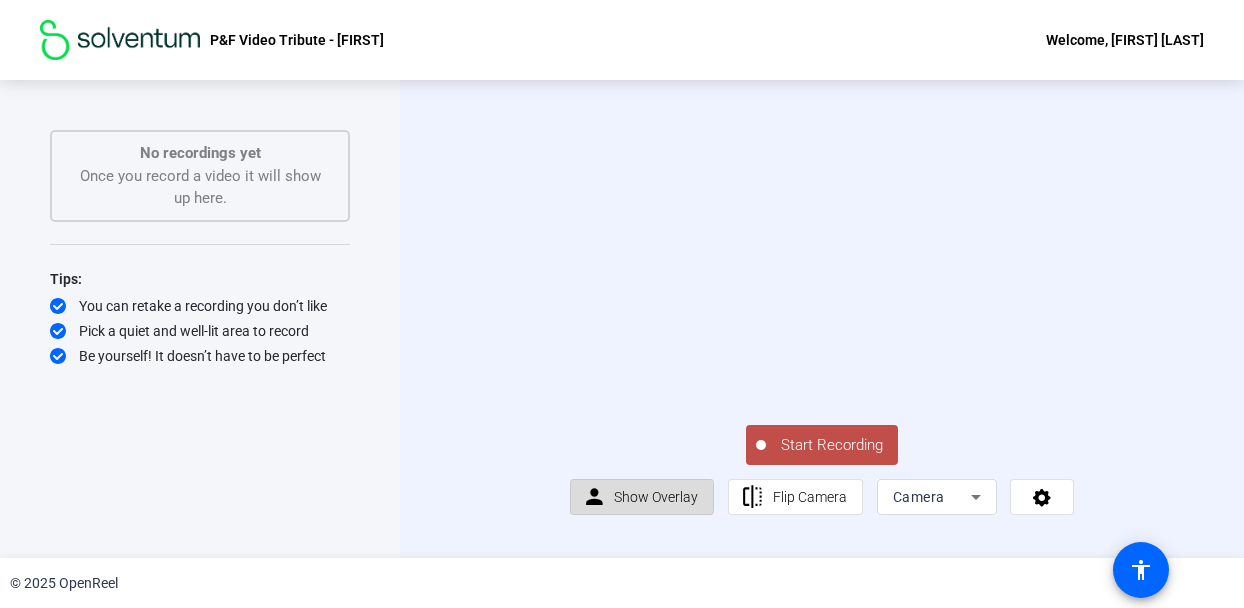 click on "Show Overlay" 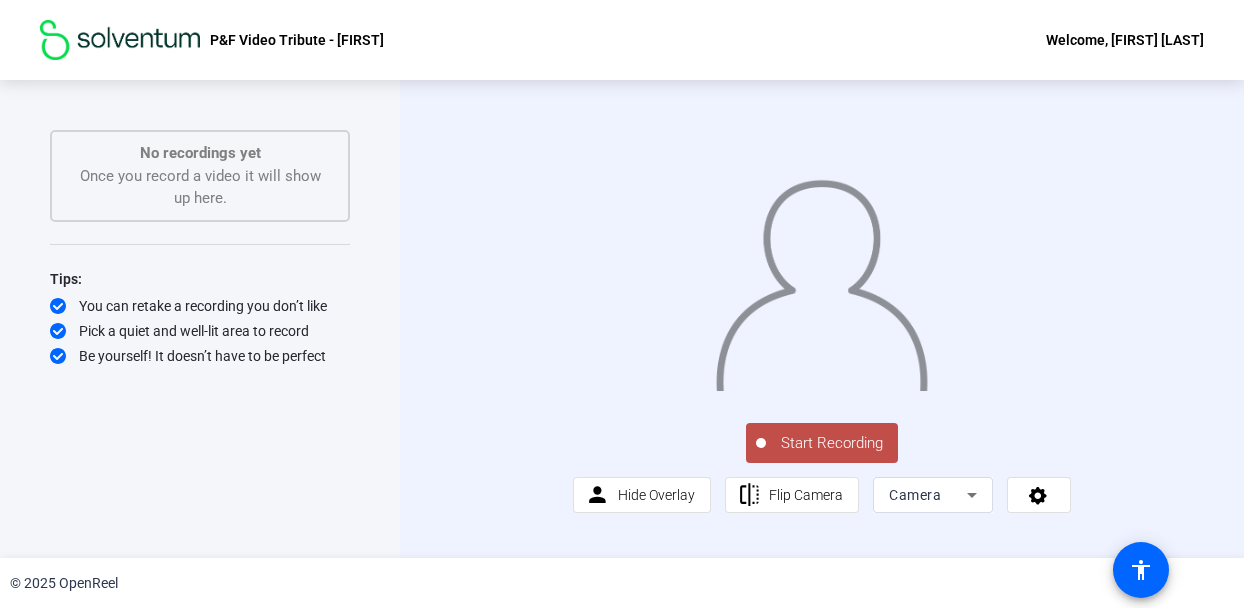 scroll, scrollTop: 36, scrollLeft: 0, axis: vertical 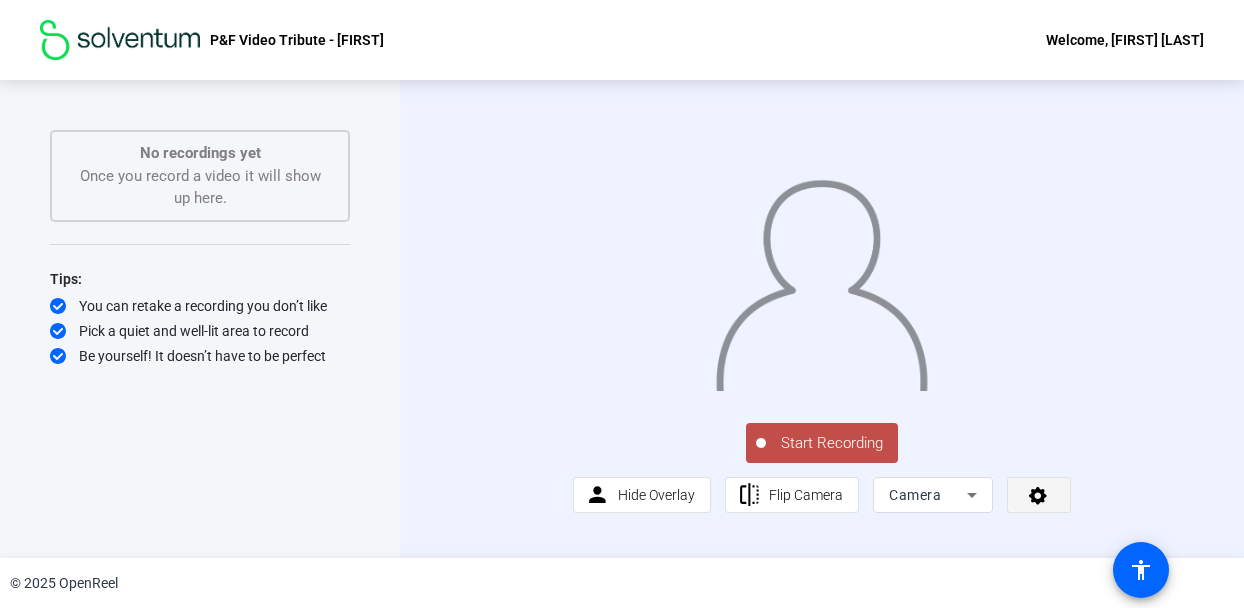 click 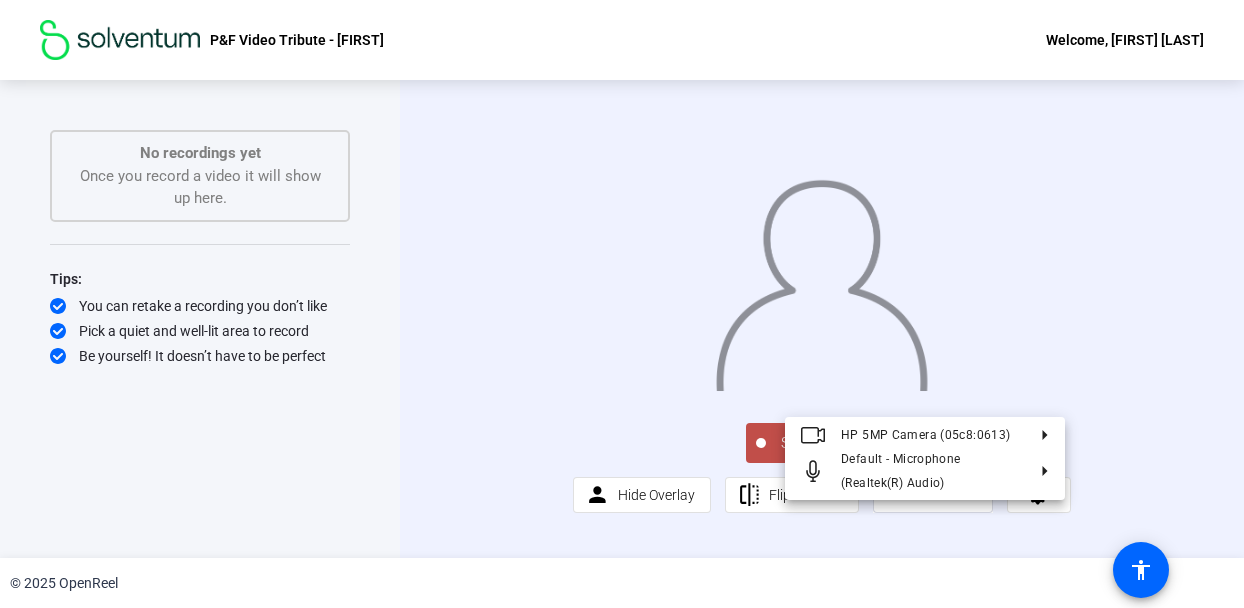 click at bounding box center [622, 304] 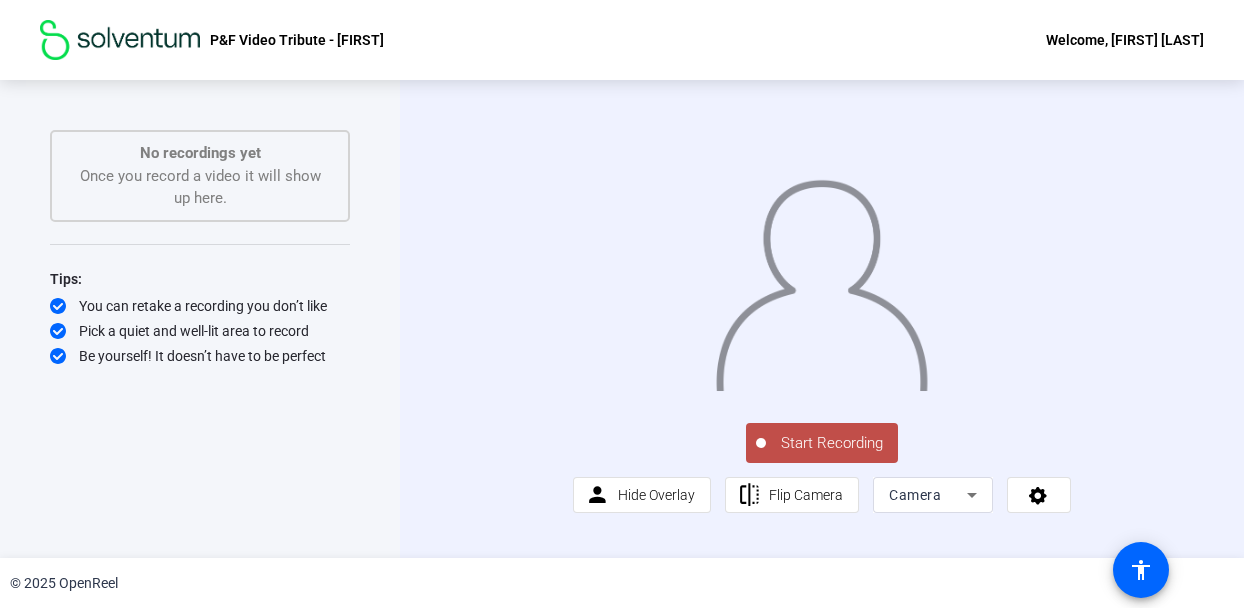 click on "Start Recording  No recordings yet  Once you record a video it will show up here.  Tips:
You can retake a recording you don’t like
Pick a quiet and well-lit area to record
Be yourself! It doesn’t have to be perfect" 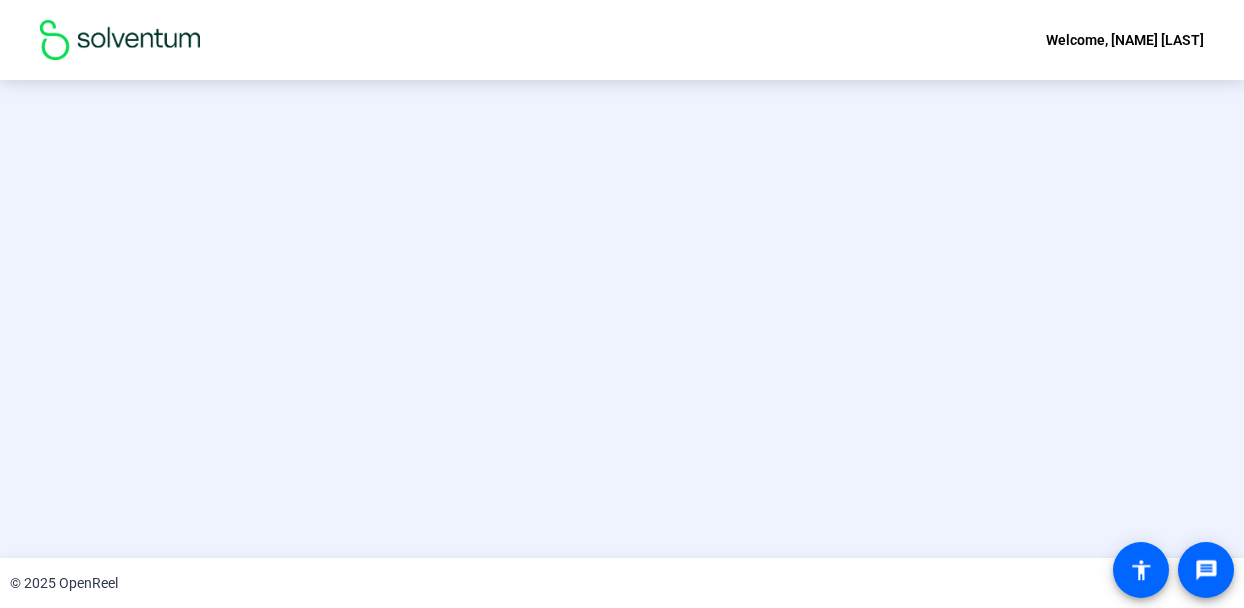 scroll, scrollTop: 0, scrollLeft: 0, axis: both 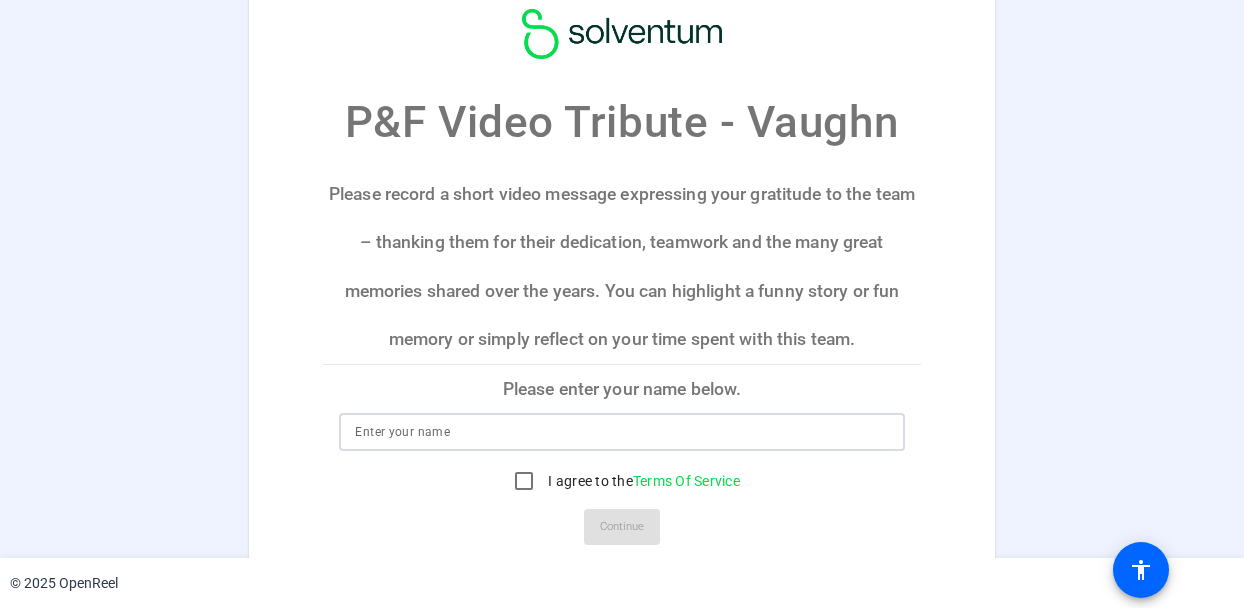 click at bounding box center (621, 432) 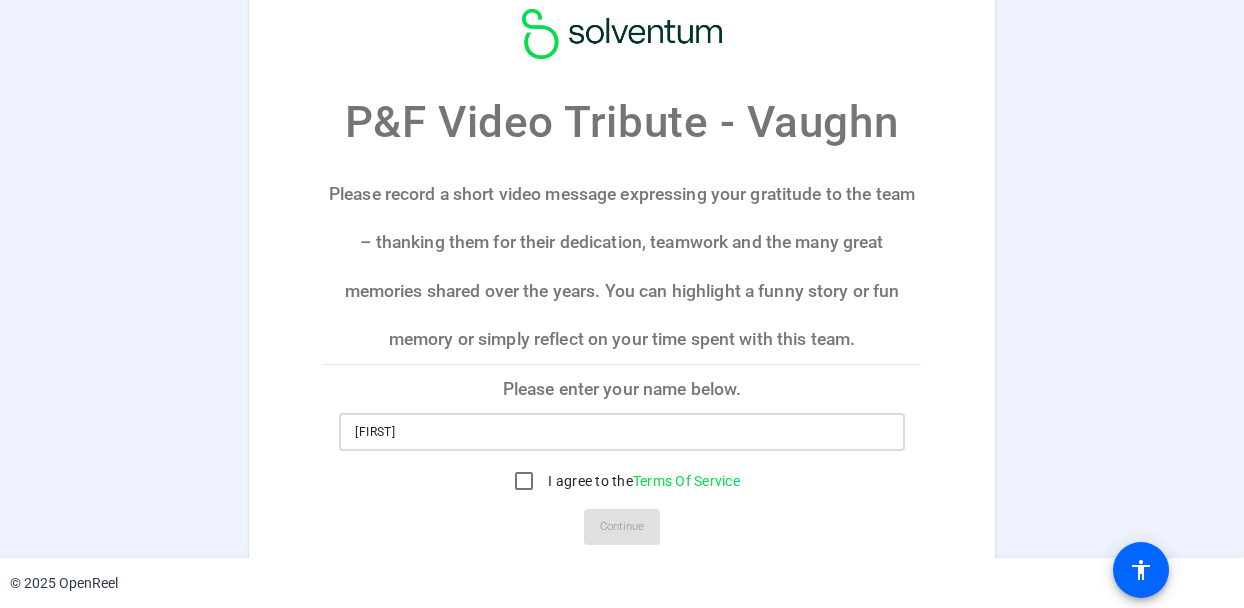 click on "[FIRST]" at bounding box center (621, 432) 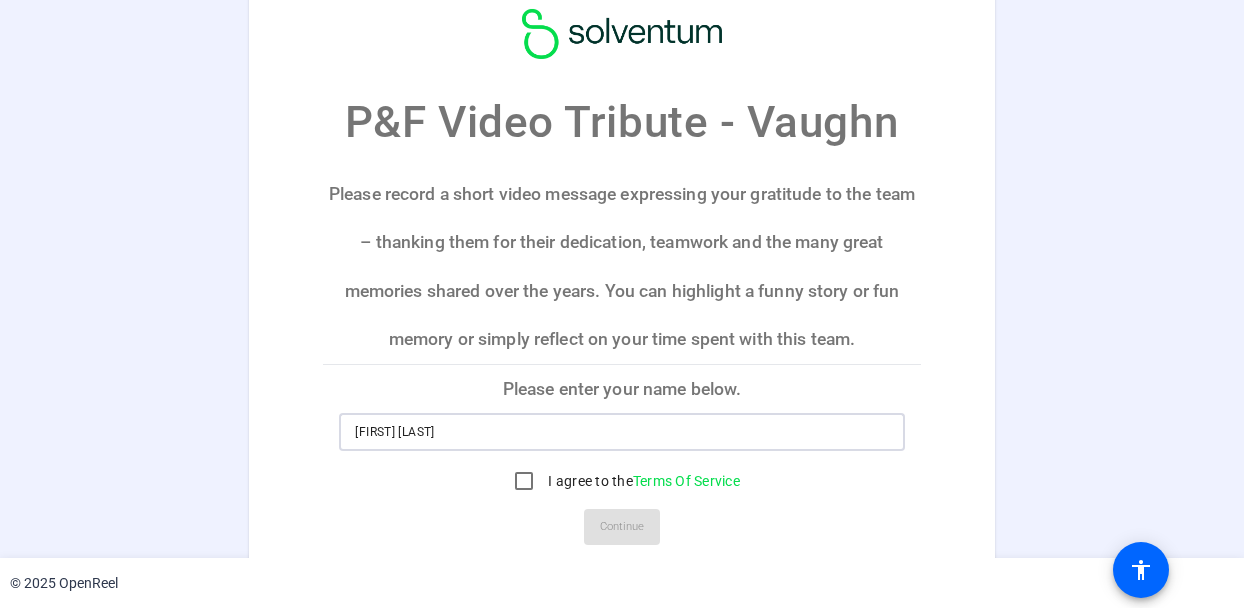 type on "[FIRST] [LAST]" 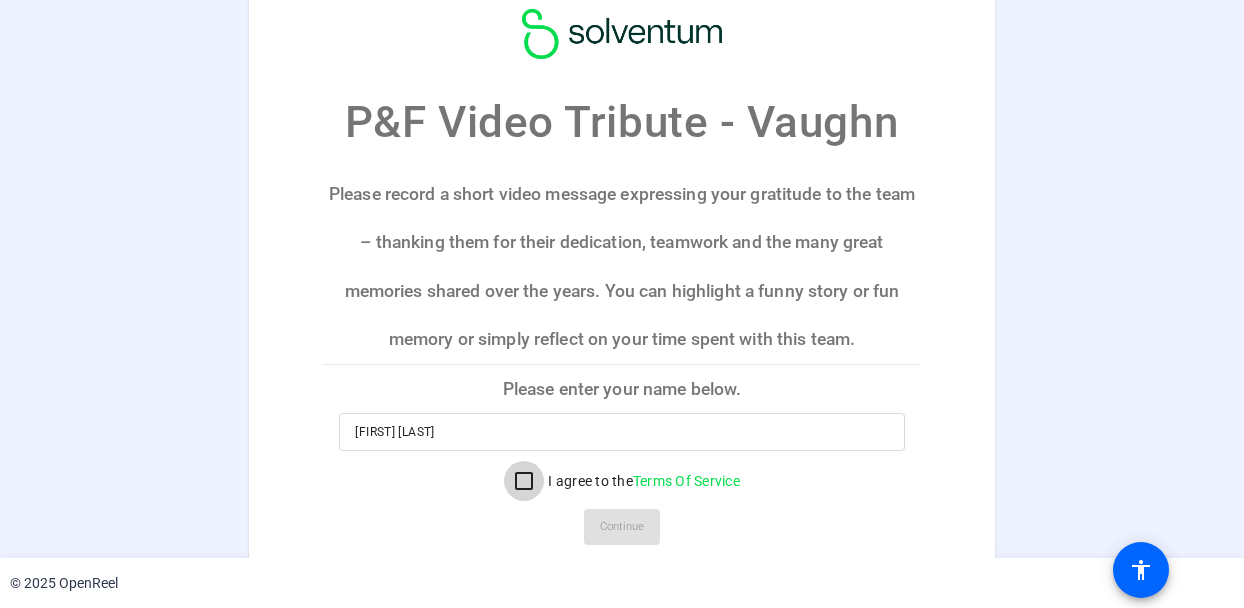 click on "I agree to the  Terms Of Service" at bounding box center [524, 481] 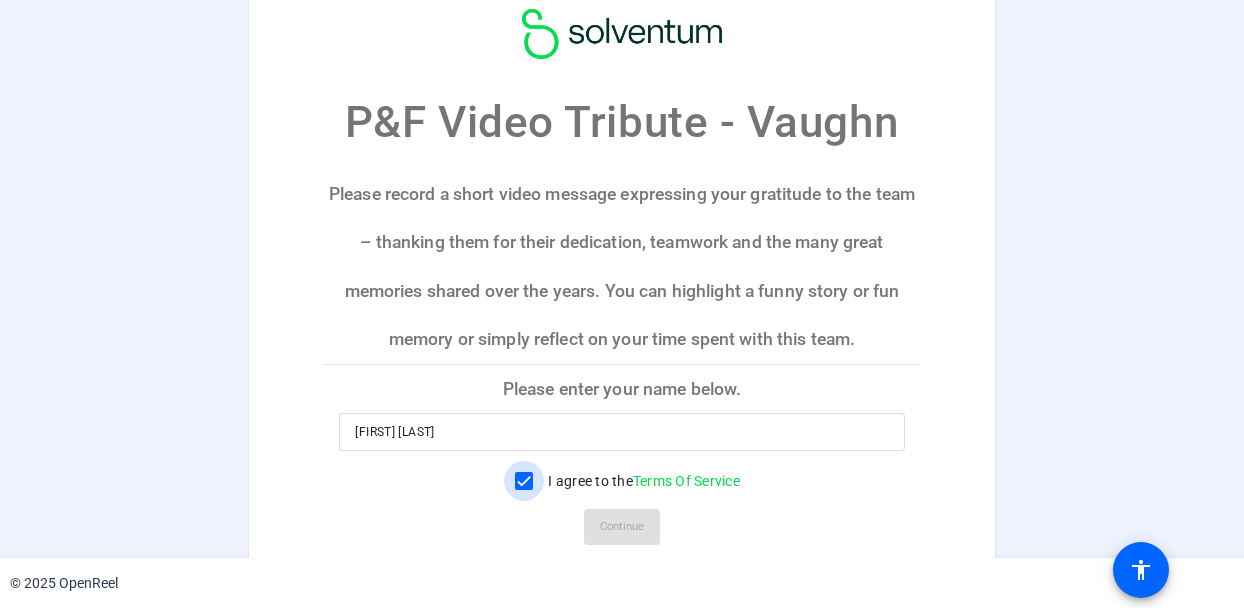 checkbox on "true" 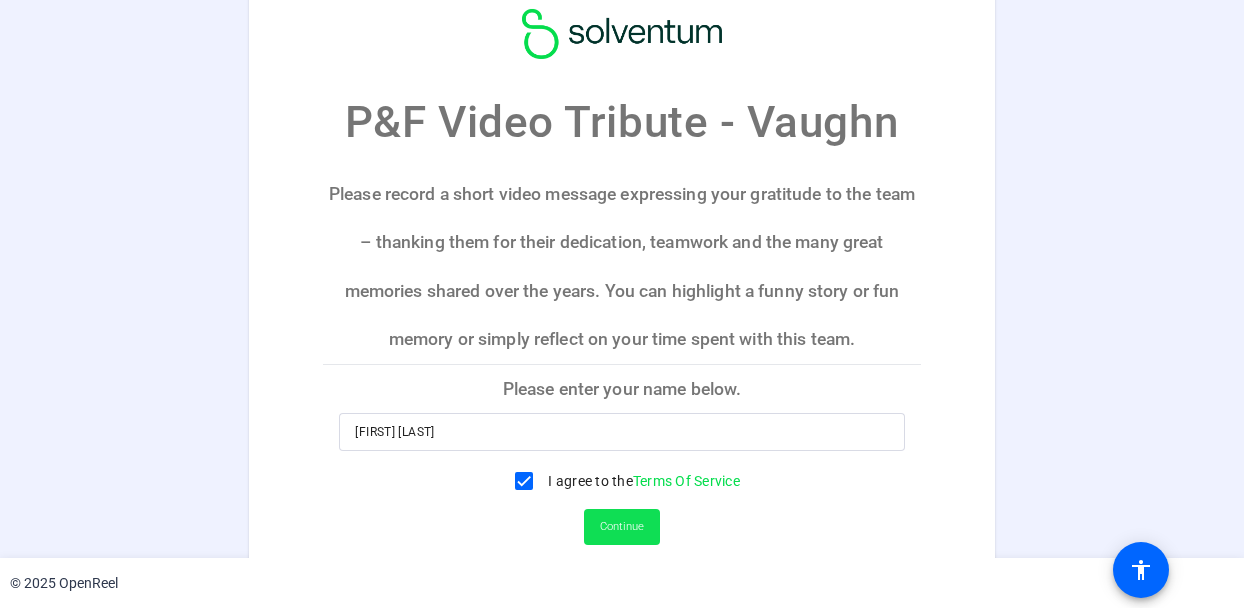 click on "Continue" 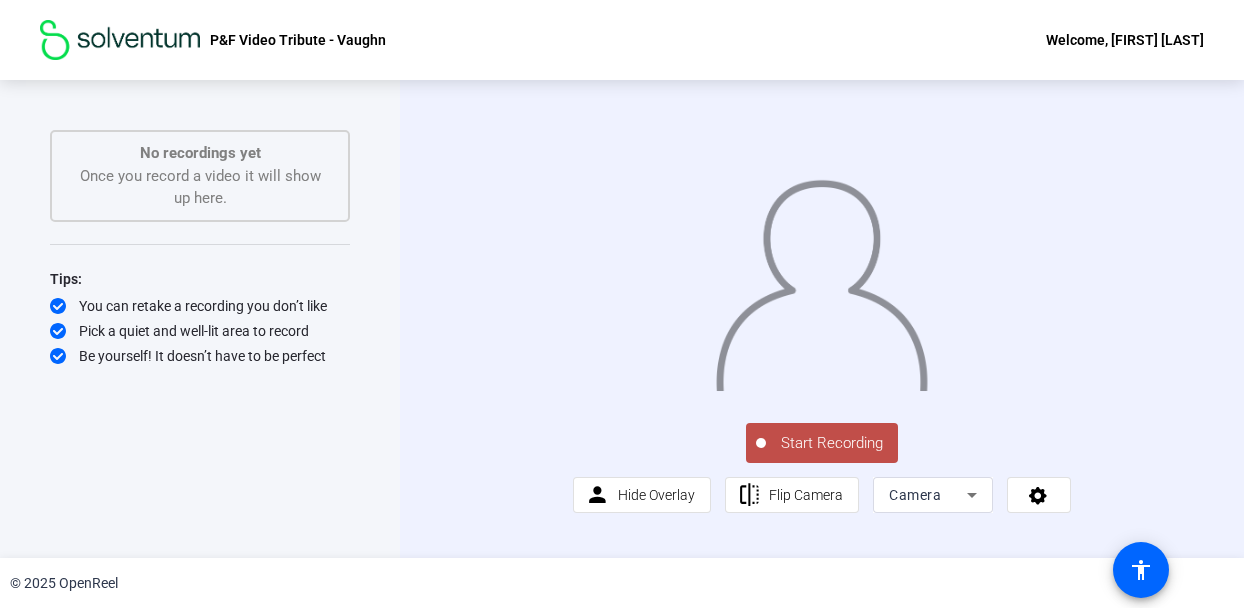scroll, scrollTop: 0, scrollLeft: 0, axis: both 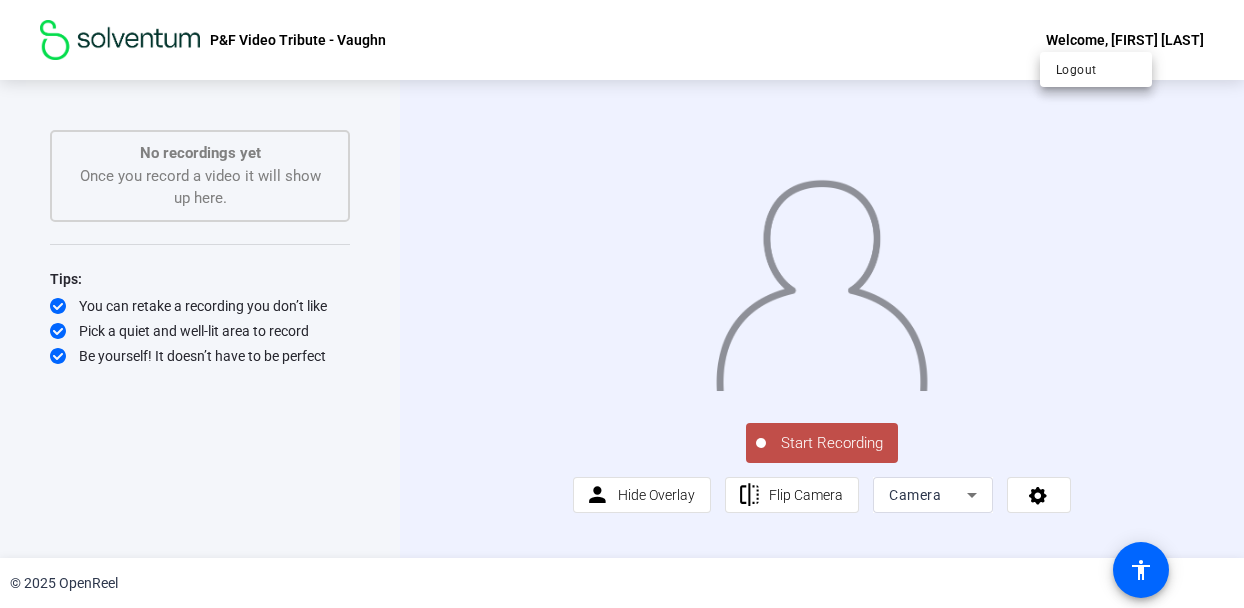 click at bounding box center [622, 304] 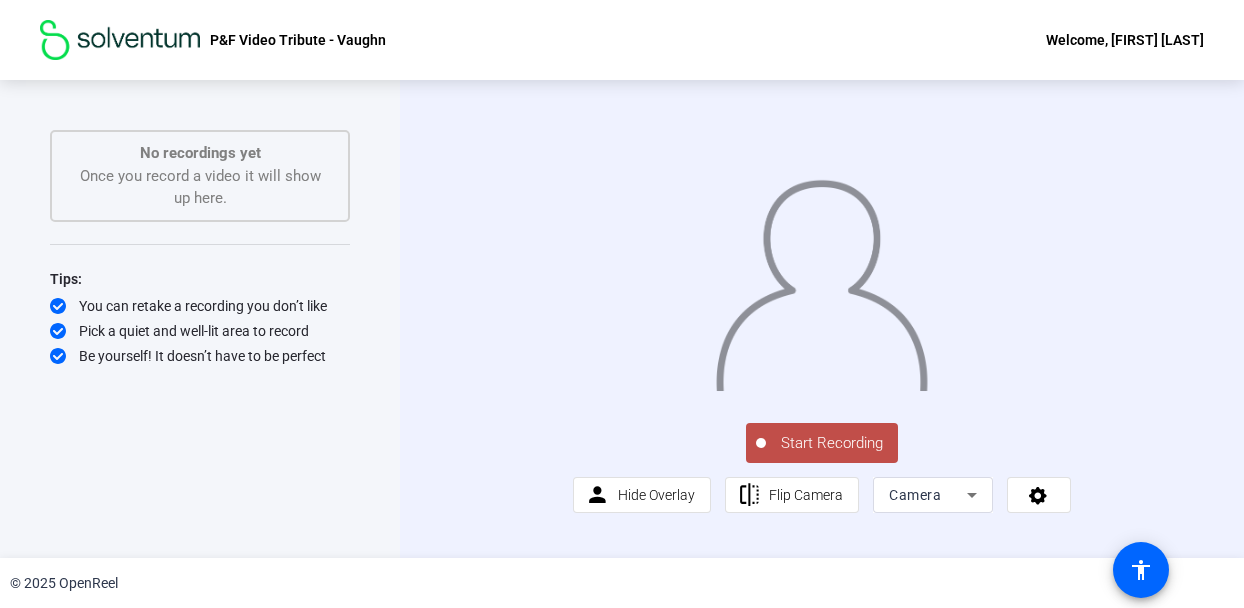 click on "Start Recording" 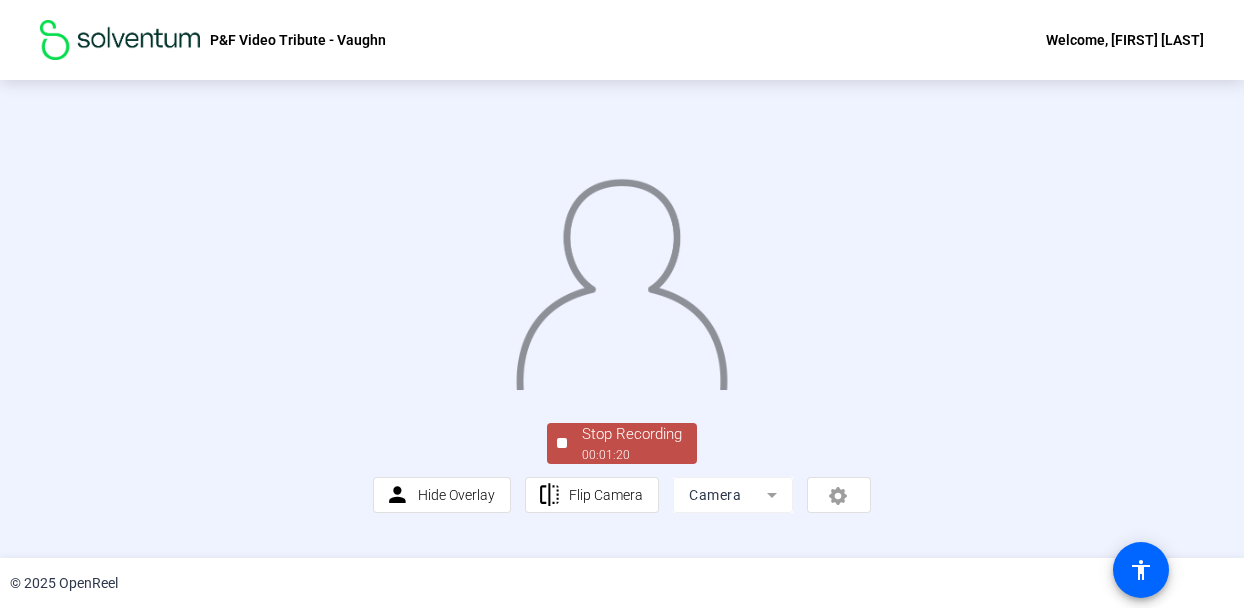 scroll, scrollTop: 132, scrollLeft: 0, axis: vertical 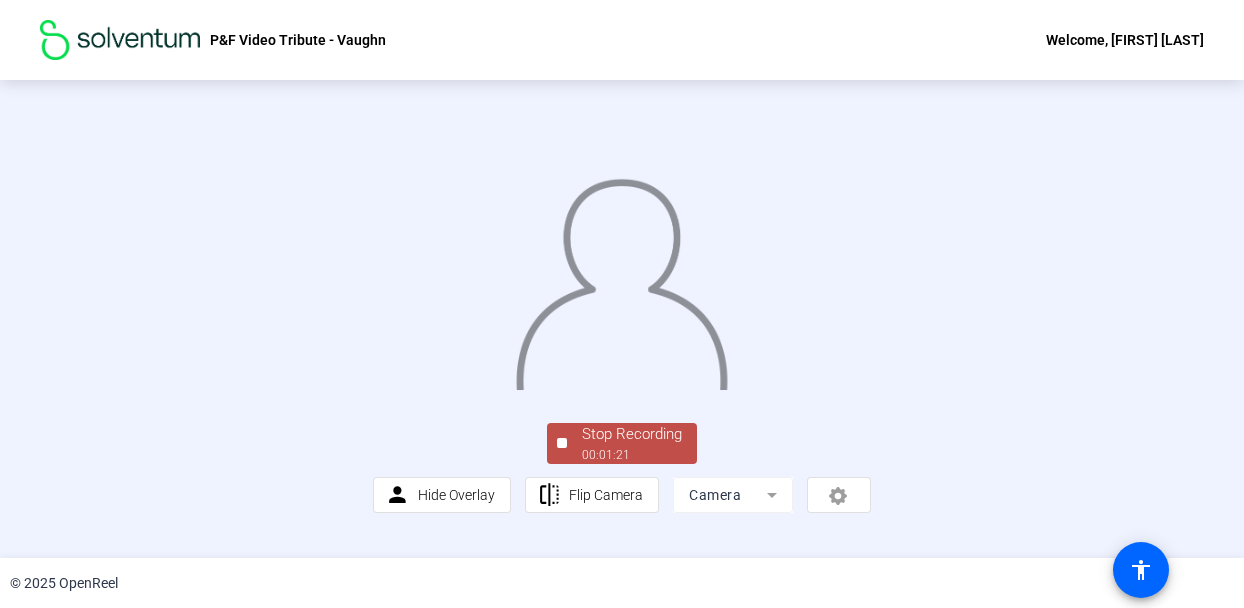 click on "00:01:21" 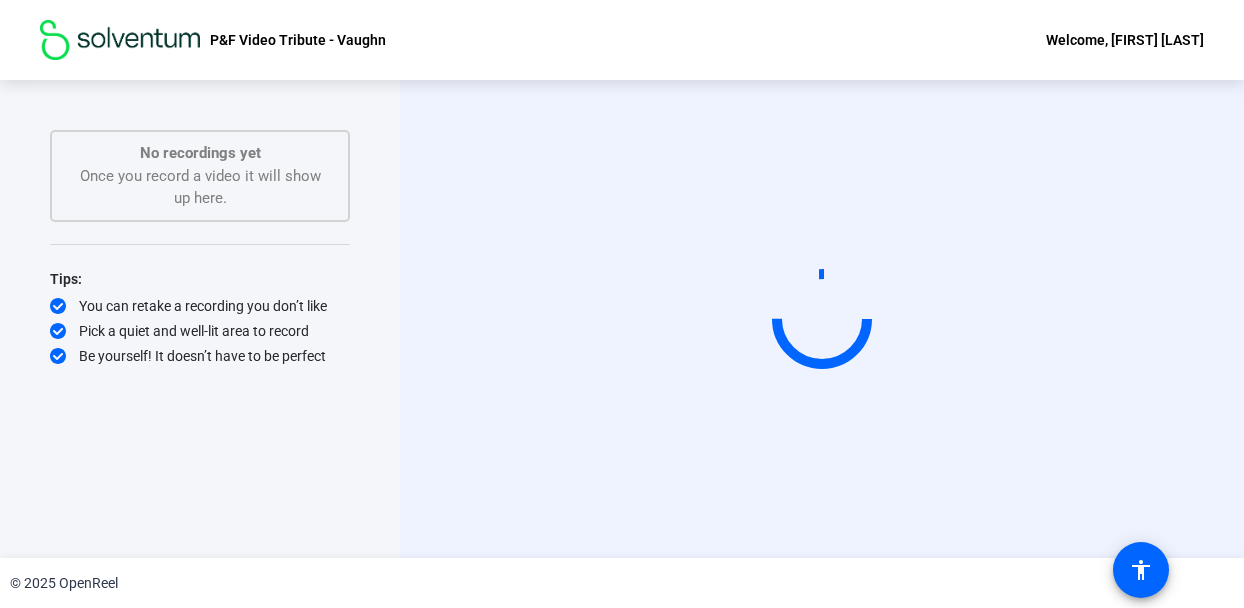 scroll, scrollTop: 0, scrollLeft: 0, axis: both 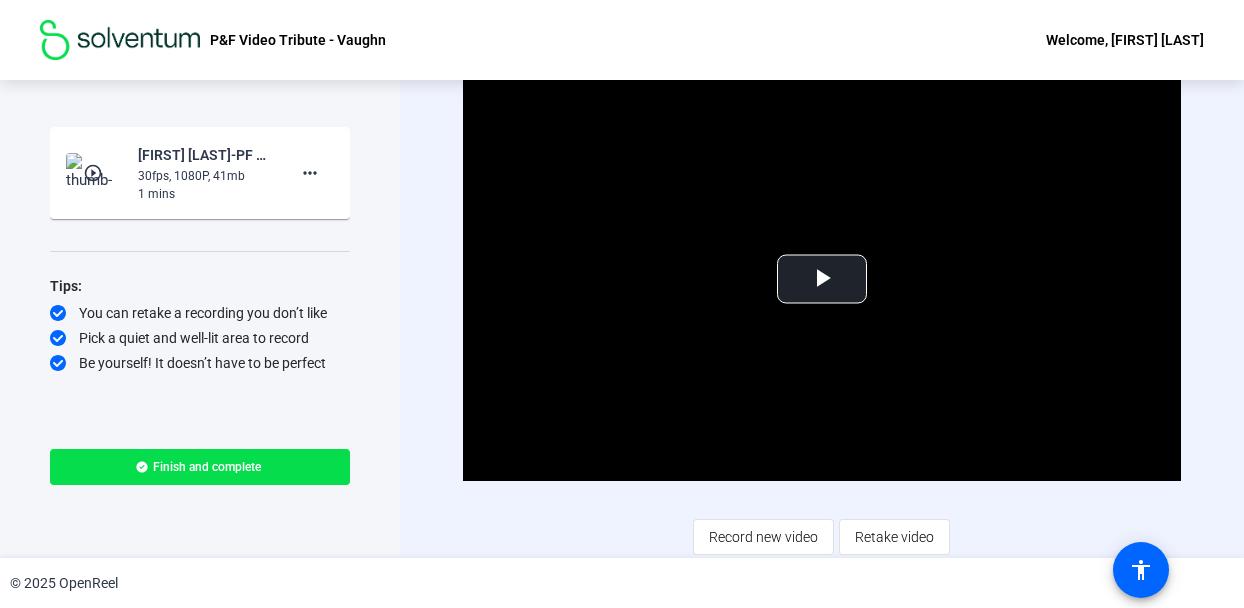 click on "30fps, 1080P, 41mb" 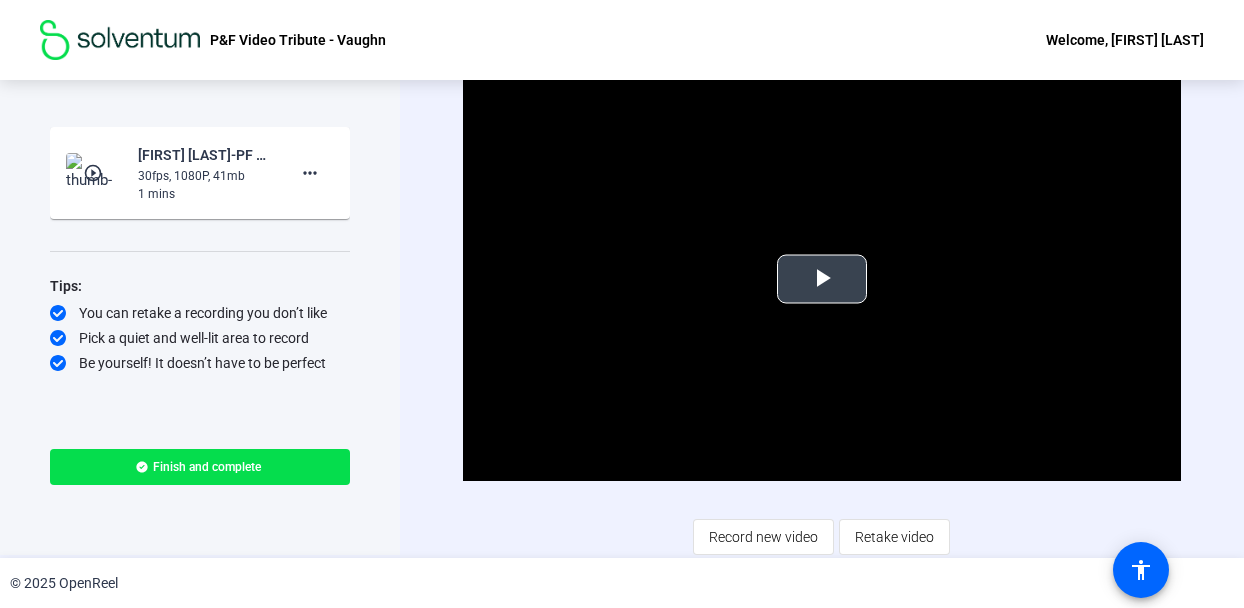 click at bounding box center [822, 279] 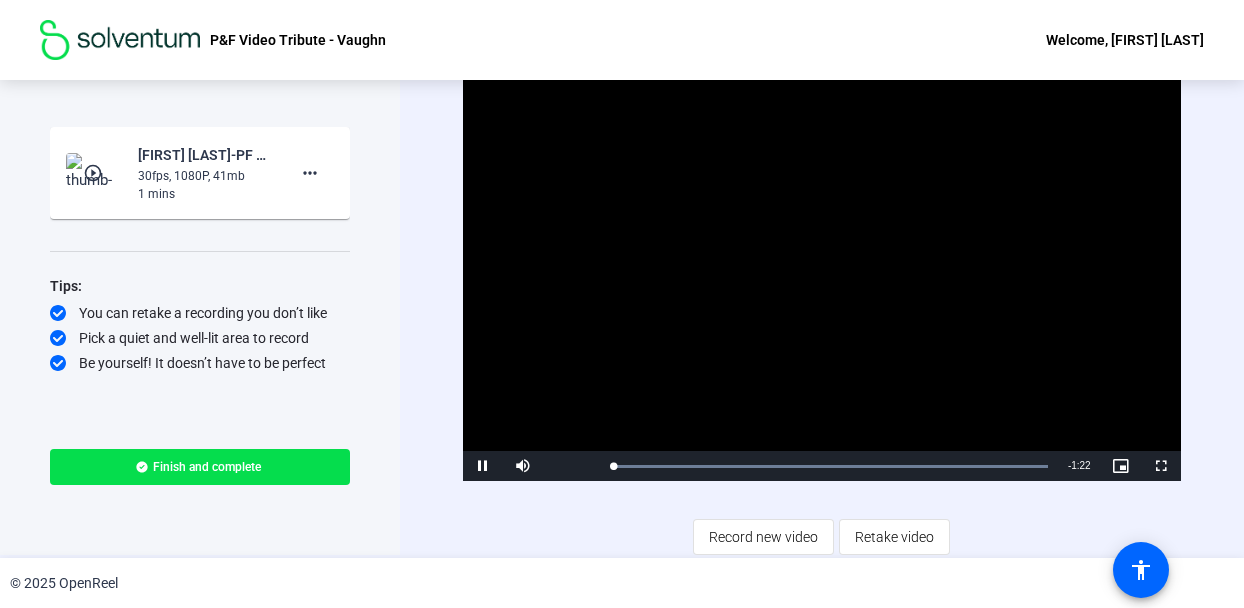 scroll, scrollTop: 2, scrollLeft: 0, axis: vertical 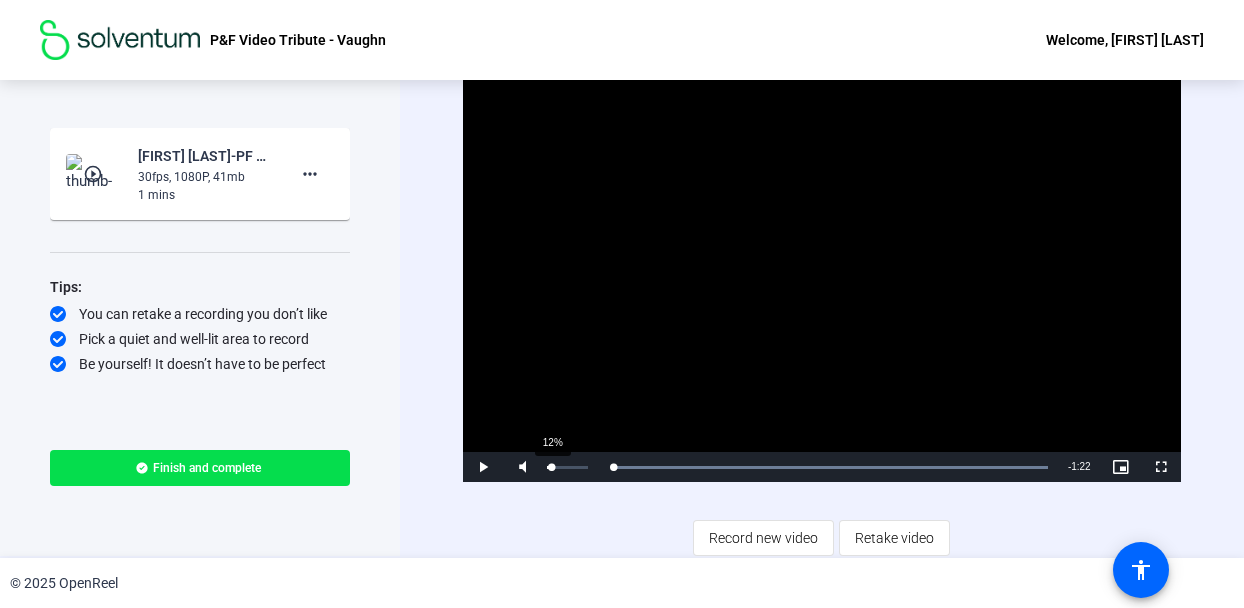 drag, startPoint x: 667, startPoint y: 465, endPoint x: 551, endPoint y: 466, distance: 116.00431 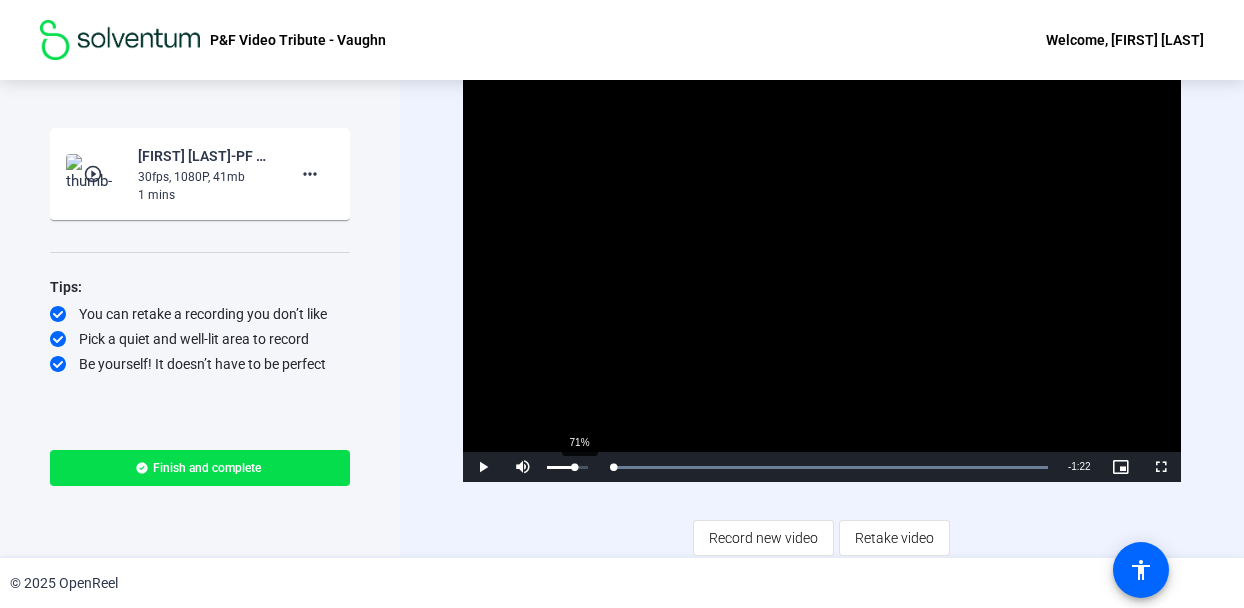 drag, startPoint x: 634, startPoint y: 463, endPoint x: 574, endPoint y: 467, distance: 60.133186 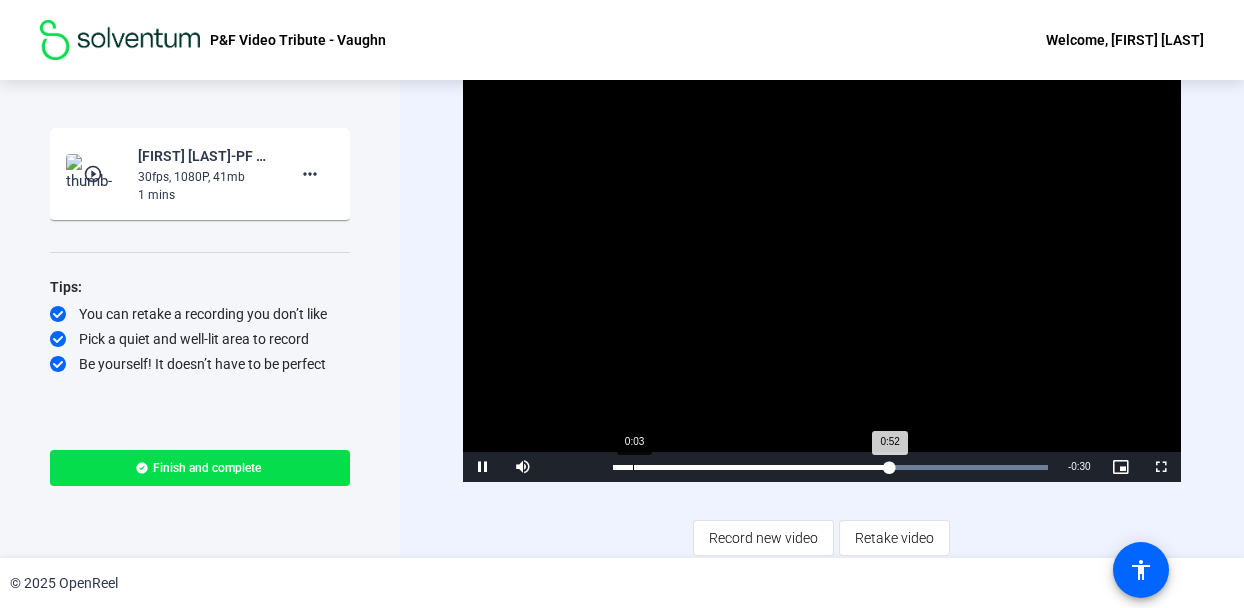 scroll, scrollTop: 3, scrollLeft: 0, axis: vertical 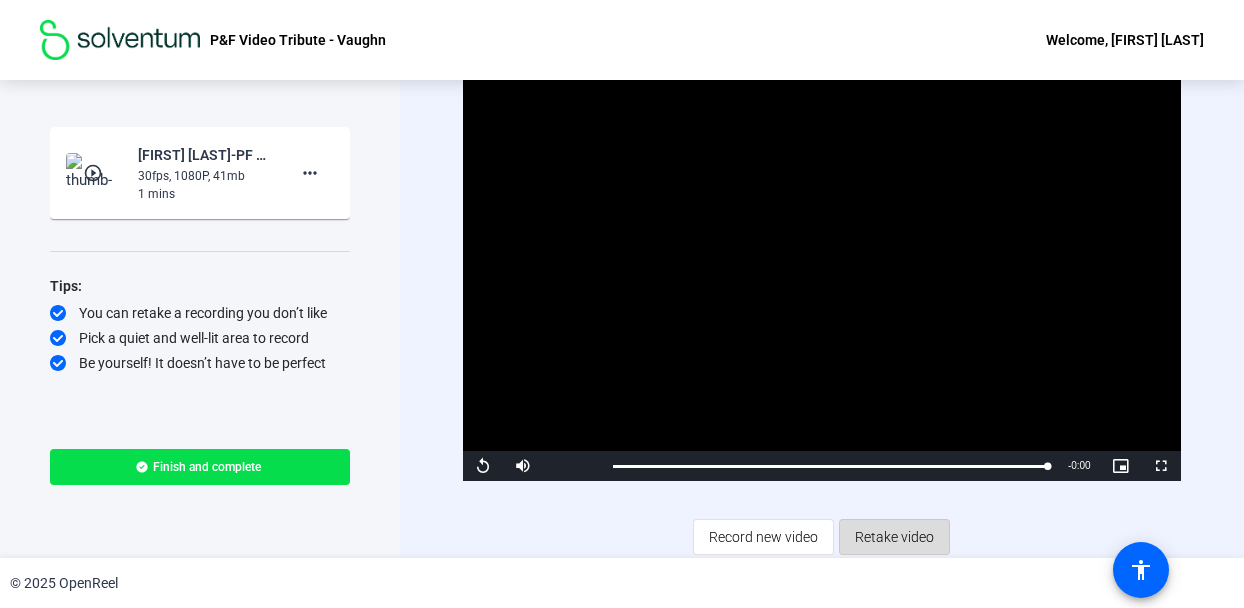 click on "Retake video" 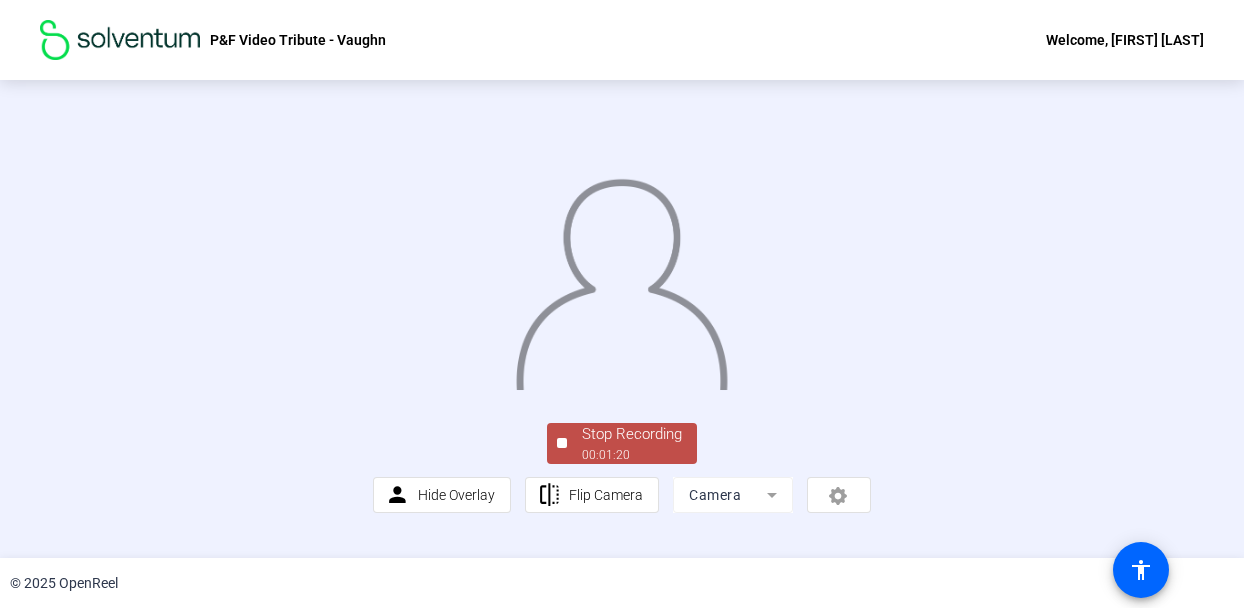 scroll, scrollTop: 132, scrollLeft: 0, axis: vertical 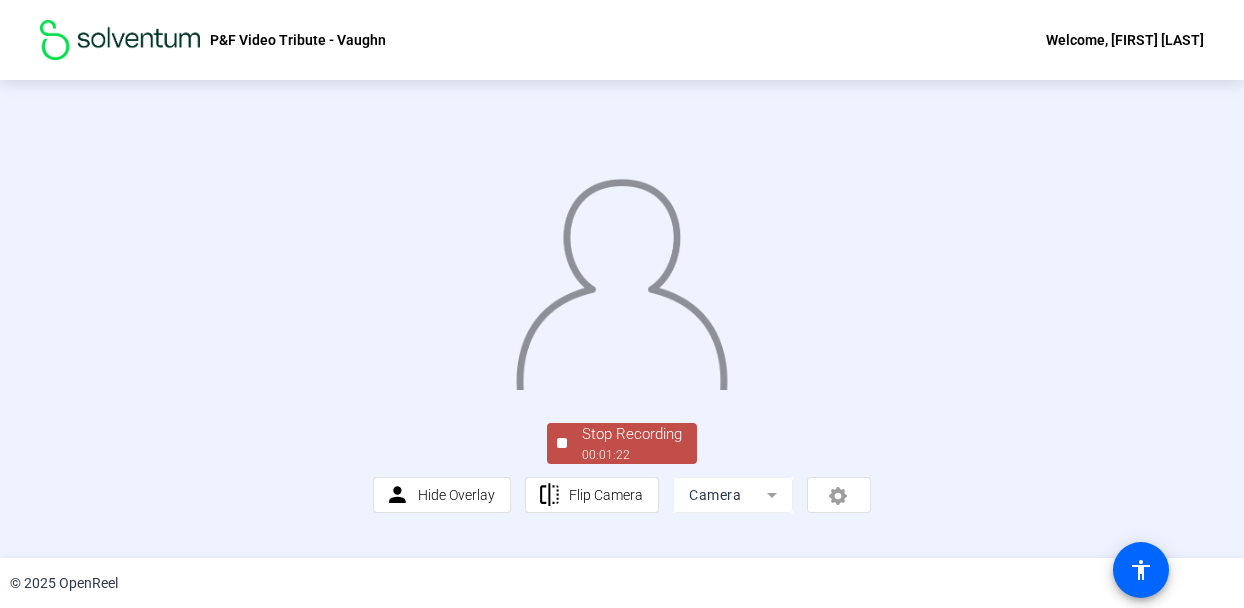 click on "00:01:22" 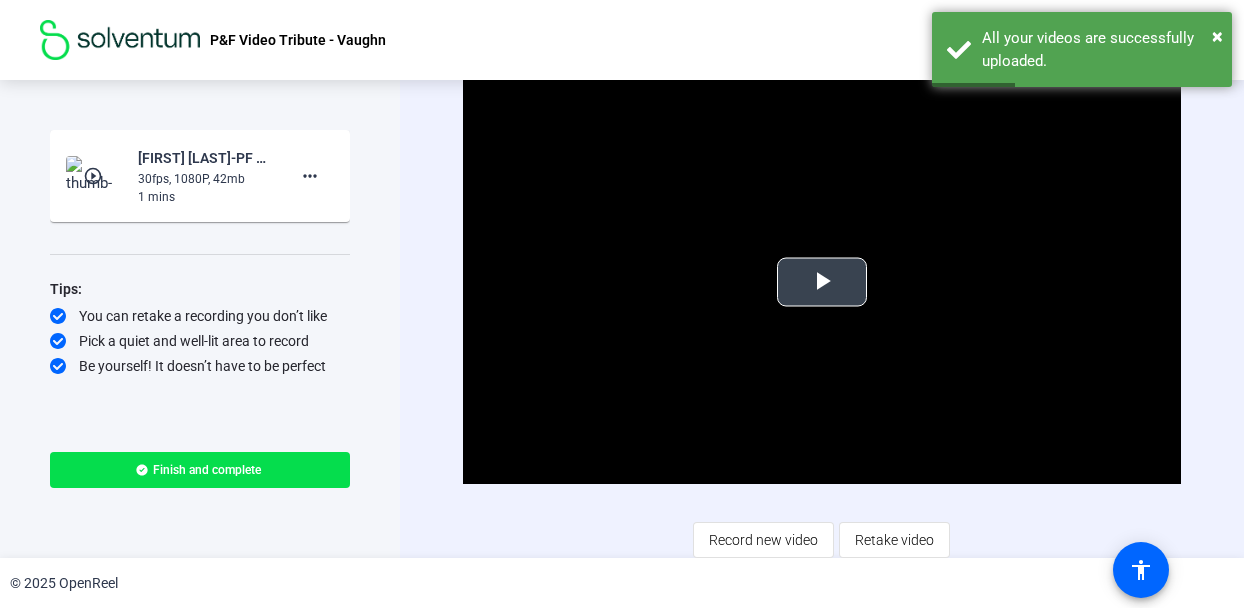click at bounding box center [822, 282] 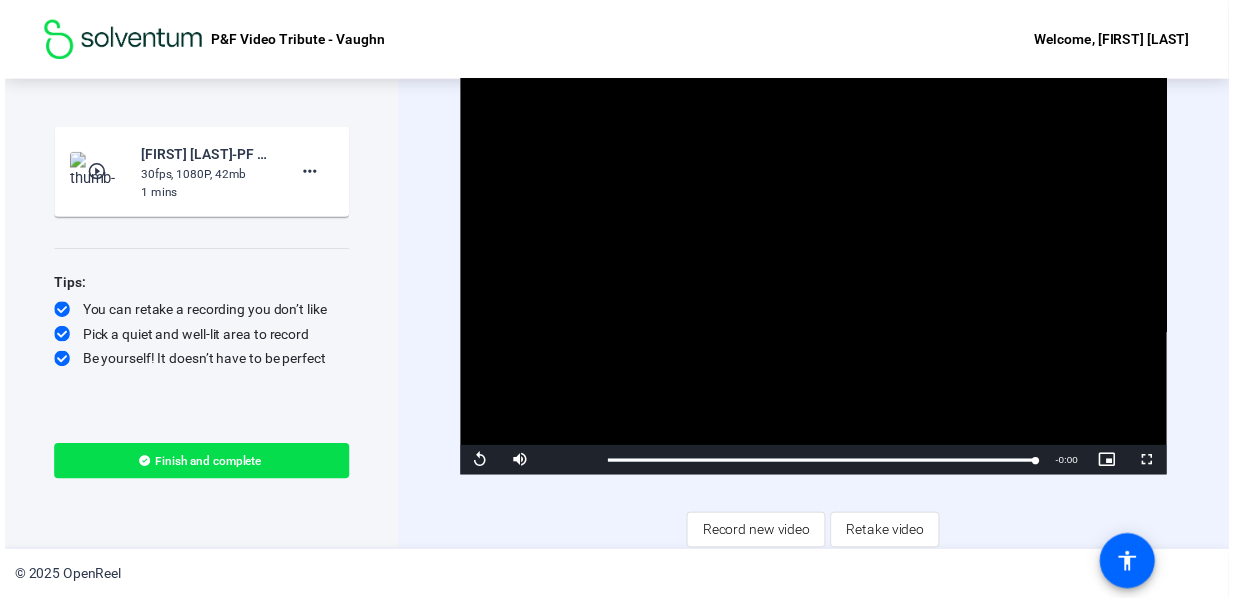 scroll, scrollTop: 3, scrollLeft: 0, axis: vertical 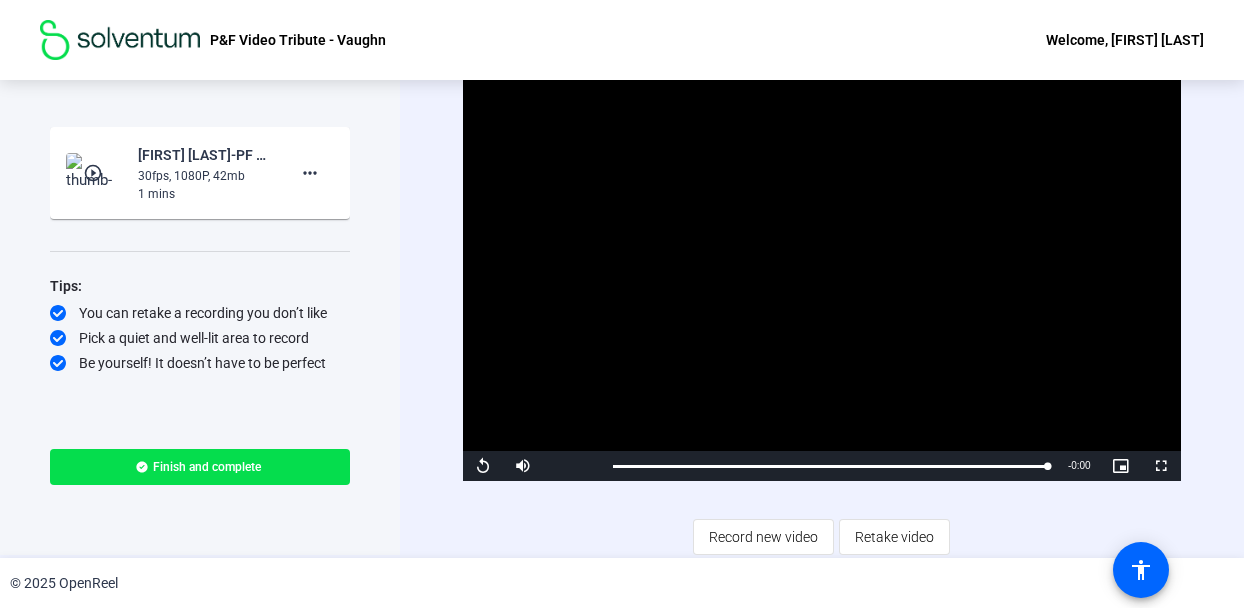 click at bounding box center (821, 279) 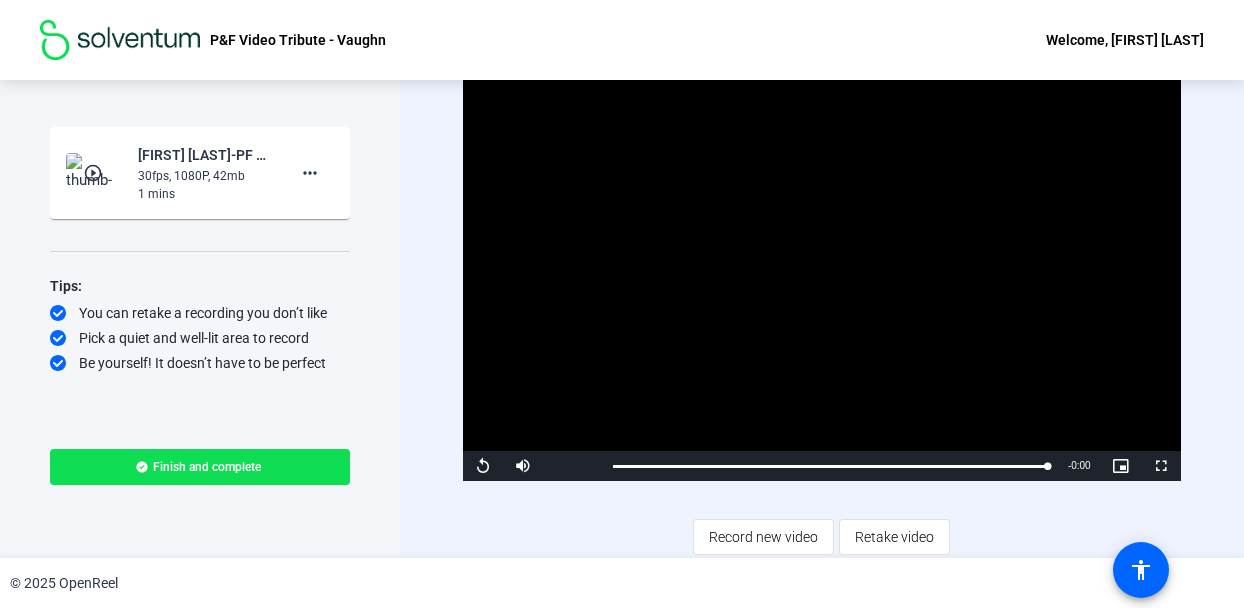 click on "Finish and complete" 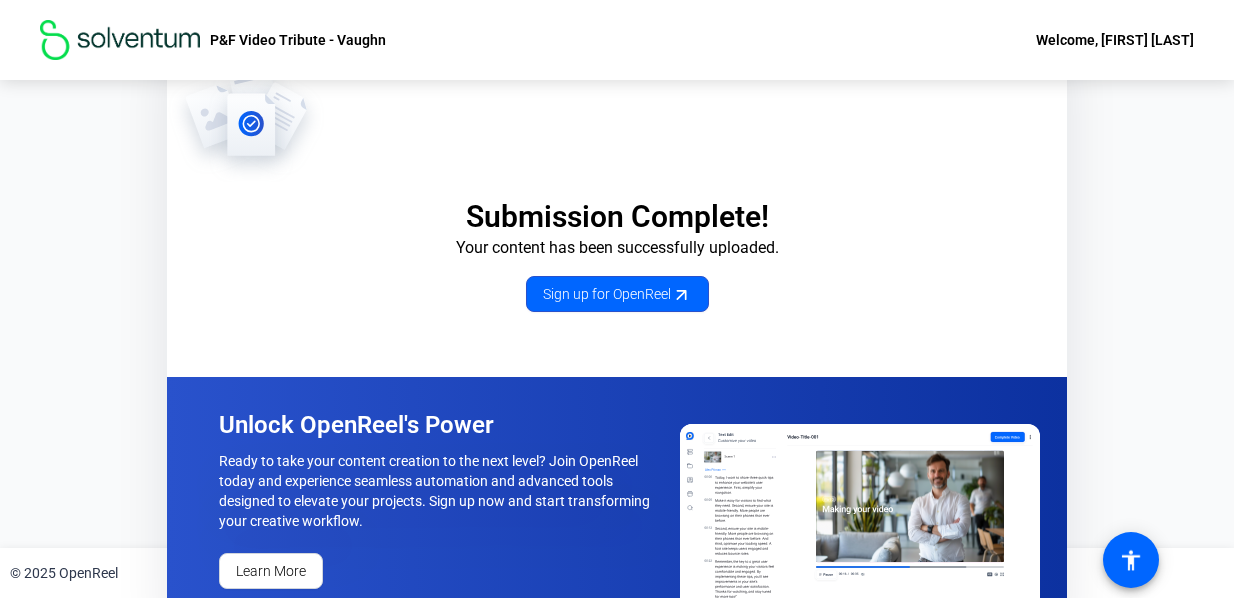 scroll, scrollTop: 35, scrollLeft: 0, axis: vertical 